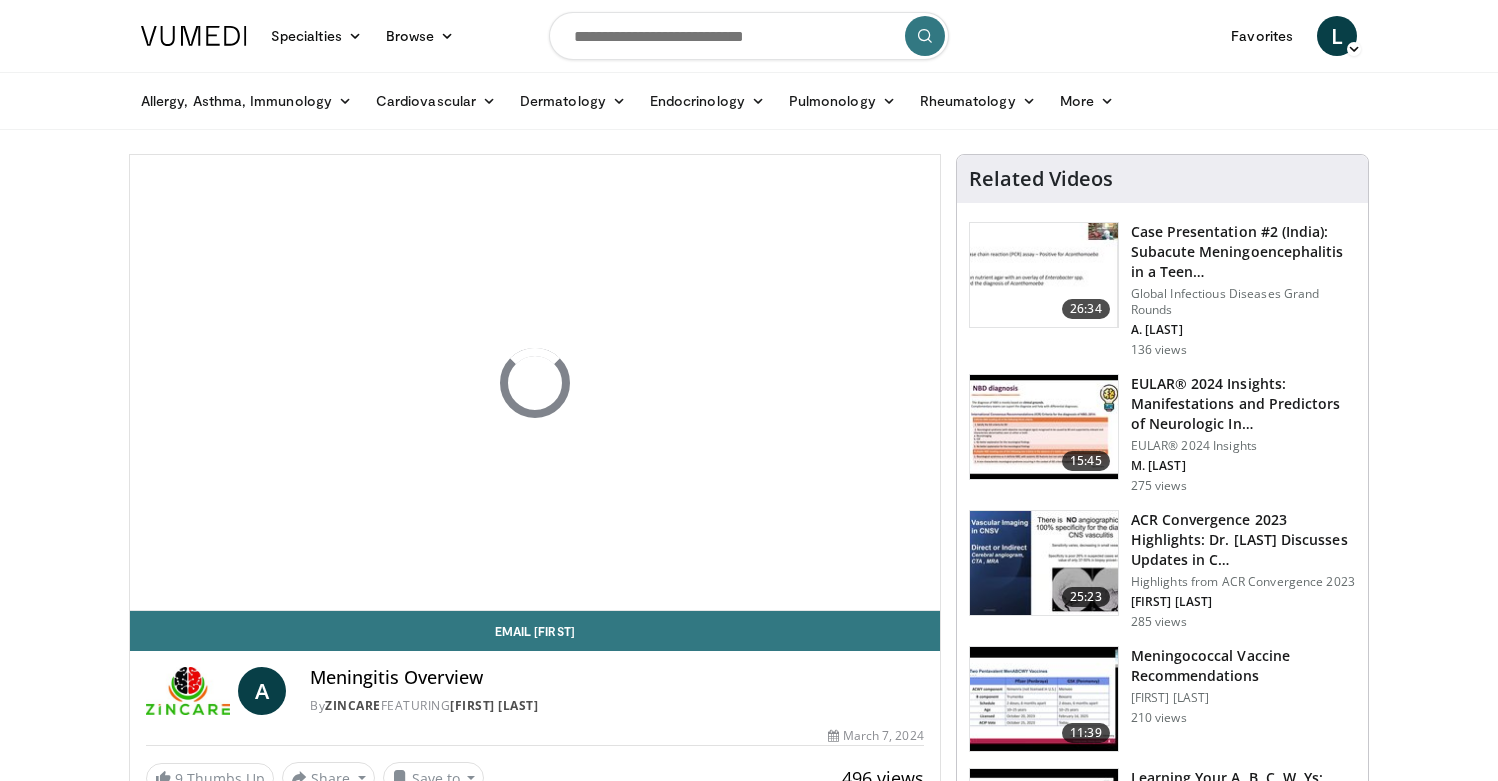 scroll, scrollTop: 0, scrollLeft: 0, axis: both 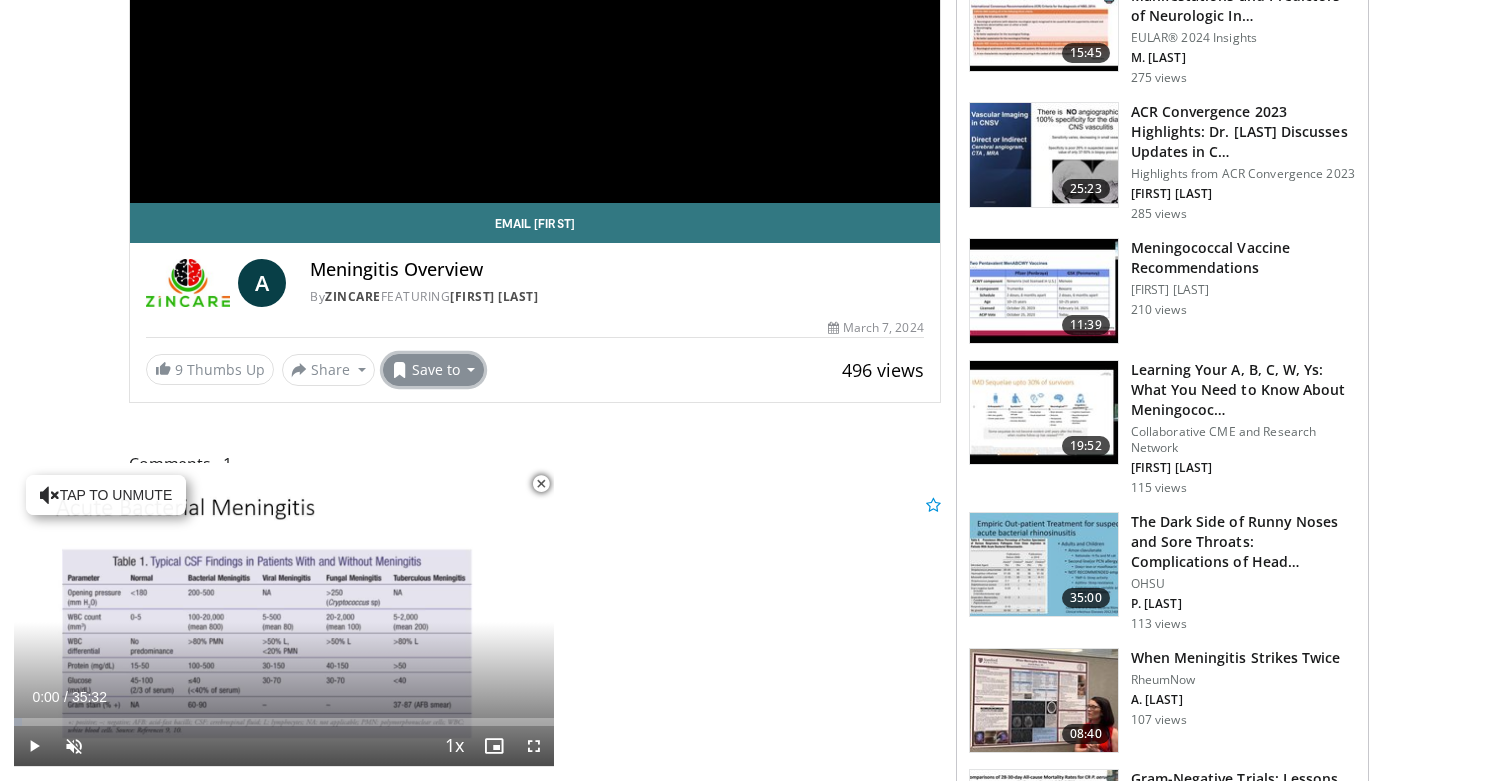 click on "Save to" at bounding box center (434, 370) 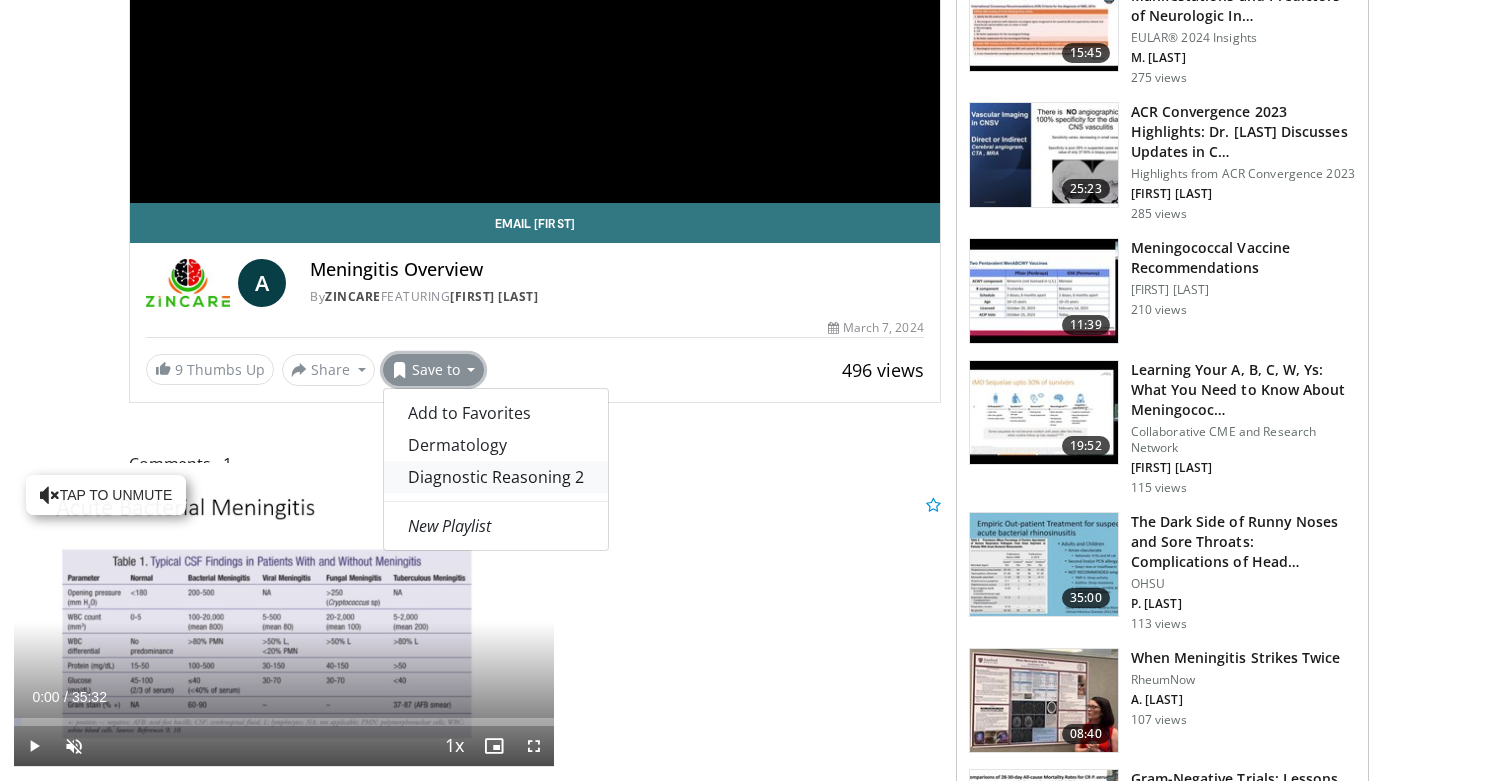 click on "Diagnostic Reasoning 2" at bounding box center (496, 477) 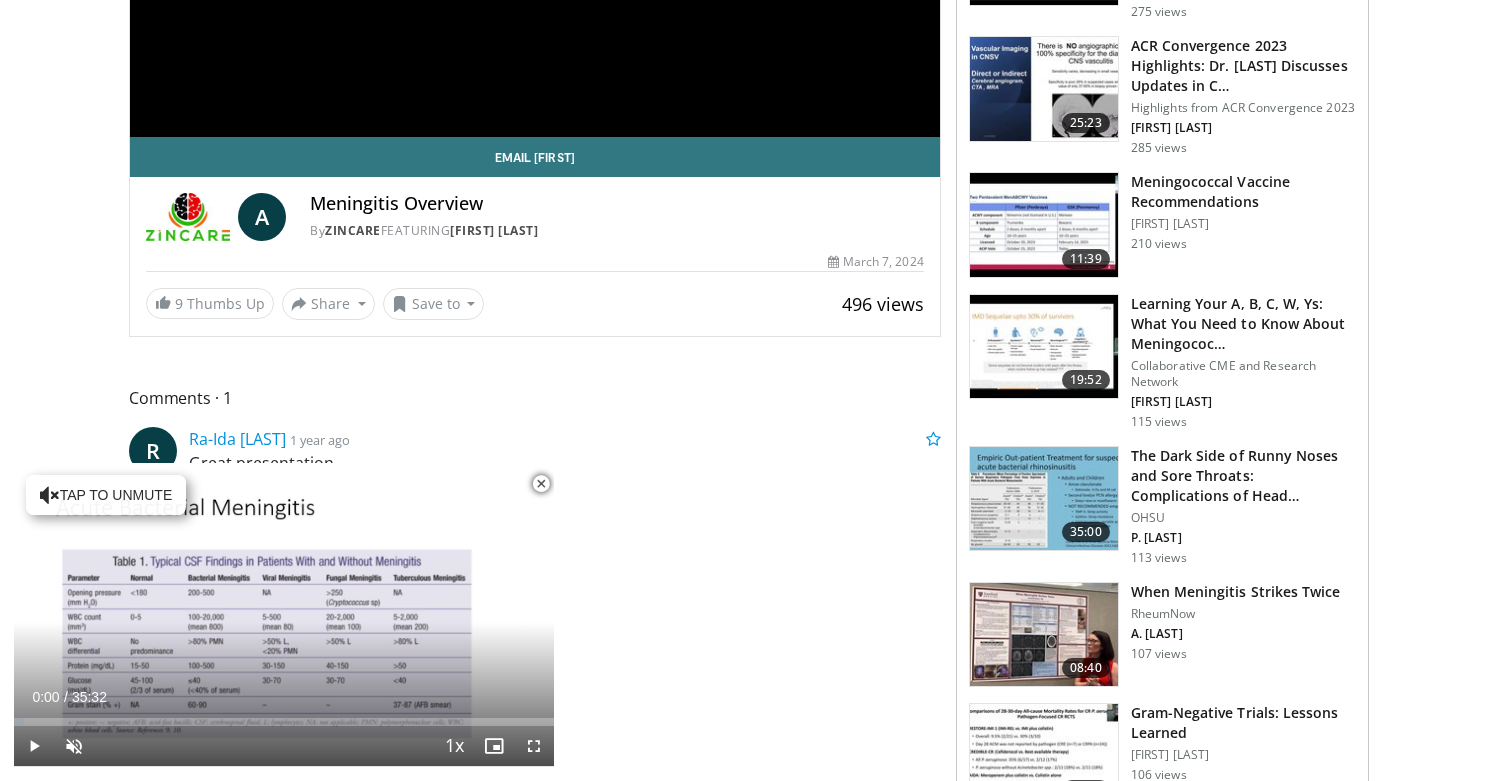 scroll, scrollTop: 408, scrollLeft: 0, axis: vertical 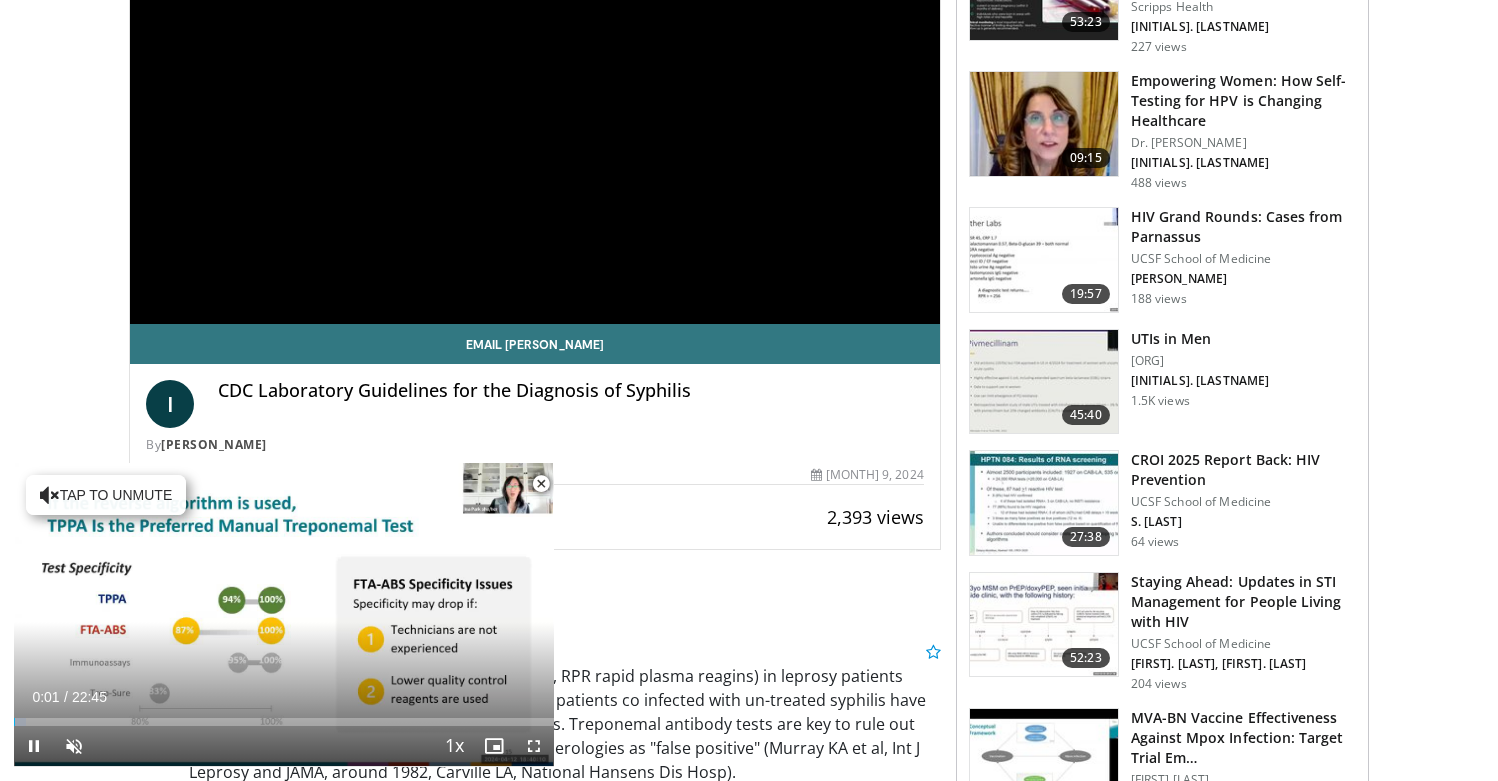 click at bounding box center (541, 484) 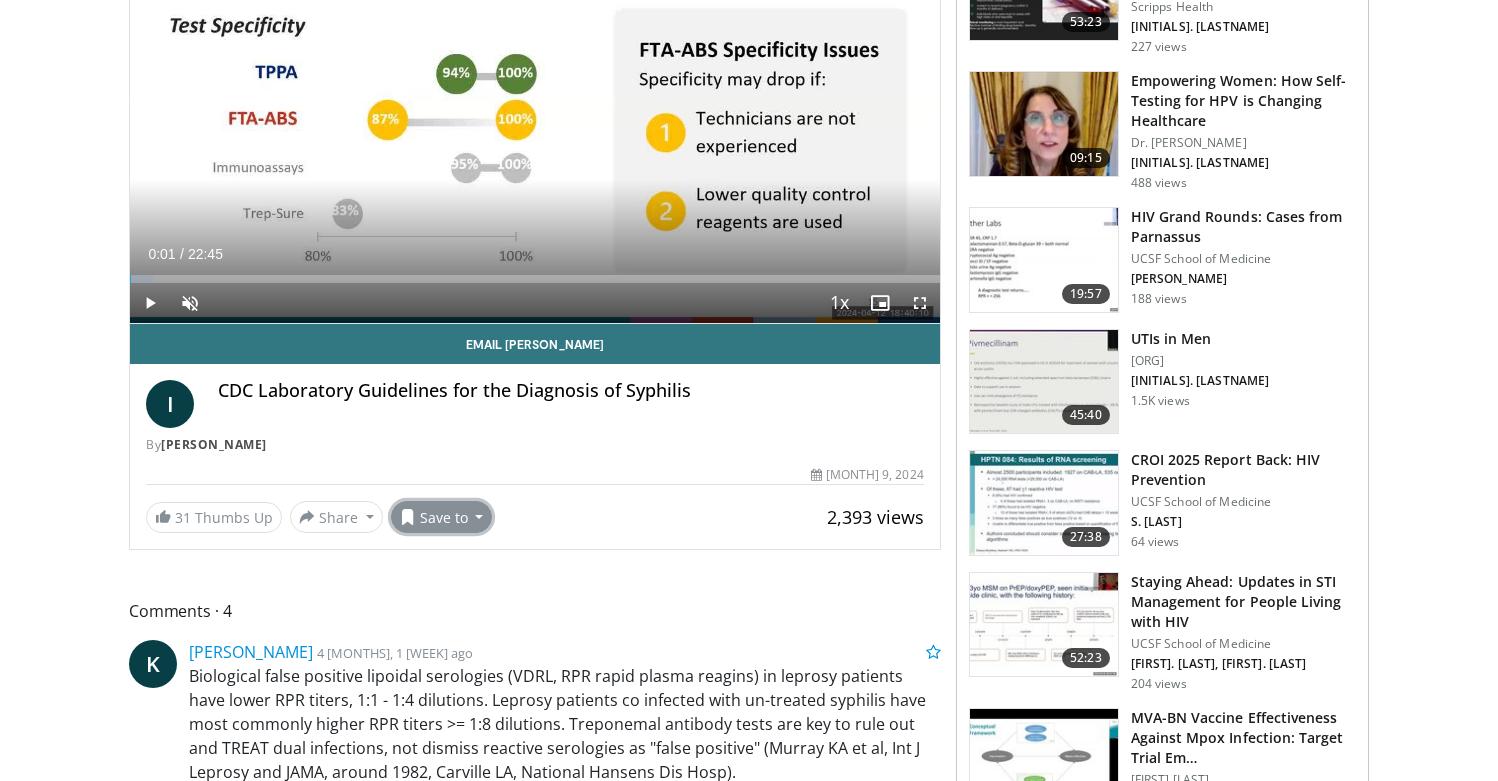 click on "Save to" at bounding box center [442, 517] 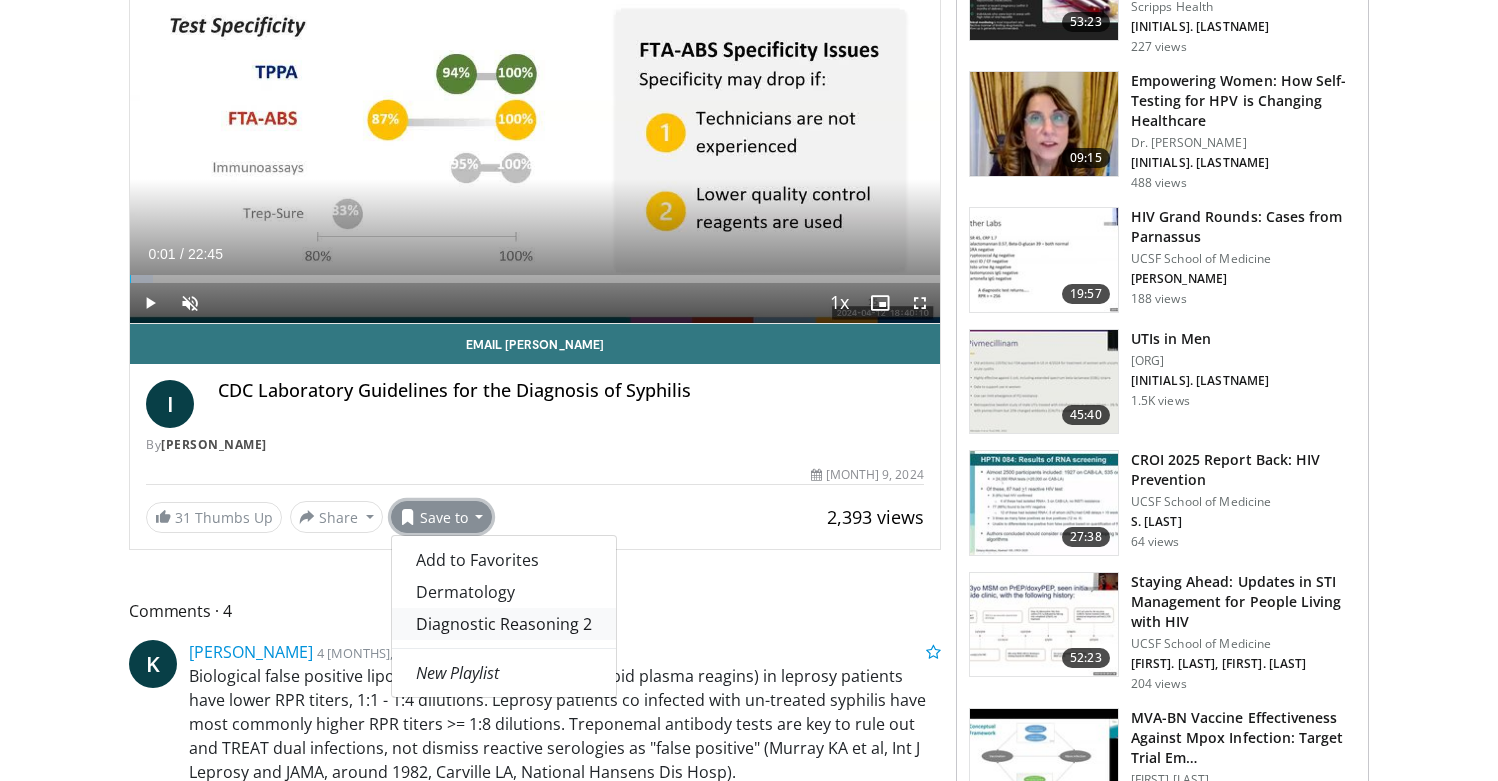 click on "Diagnostic Reasoning 2" at bounding box center (504, 624) 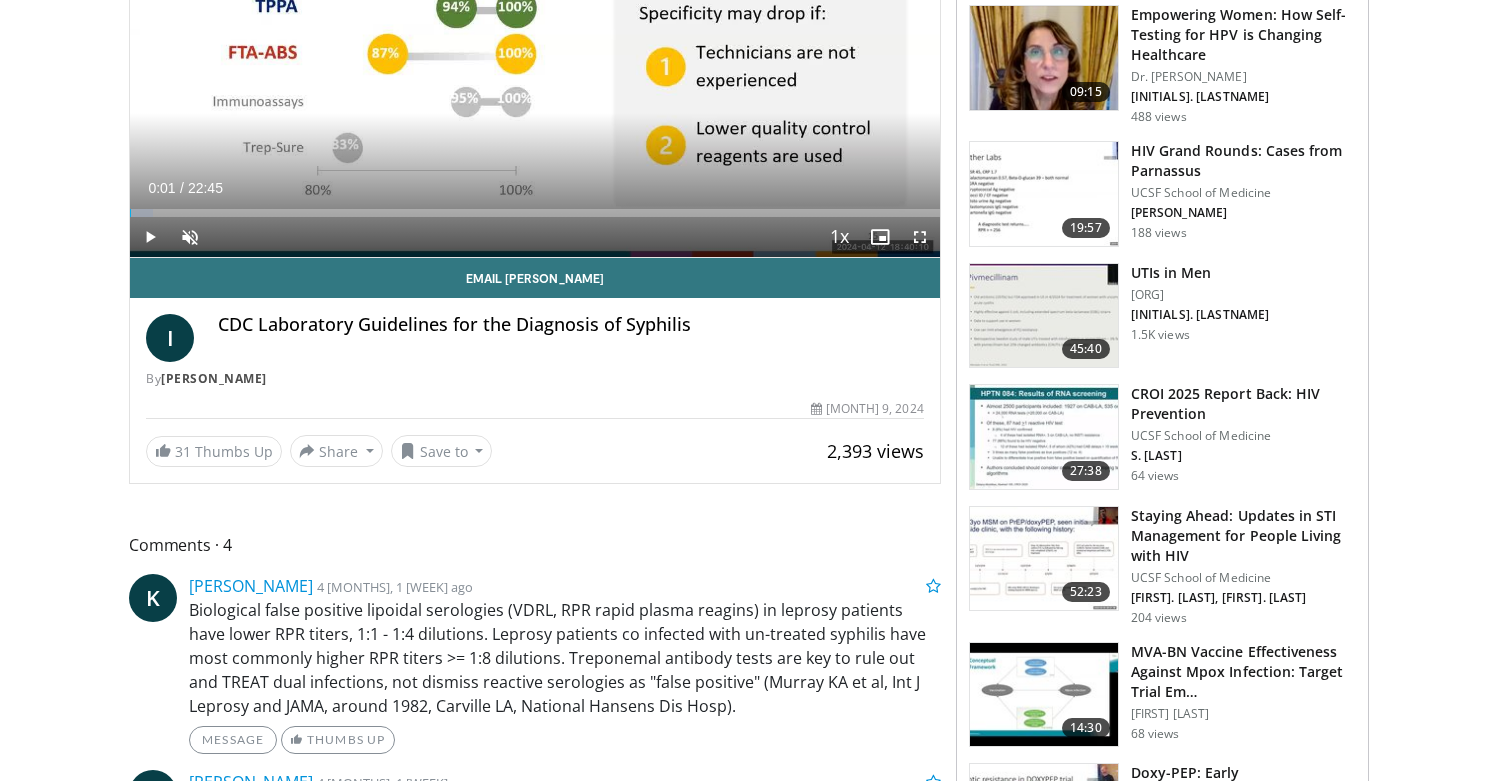 scroll, scrollTop: 287, scrollLeft: 0, axis: vertical 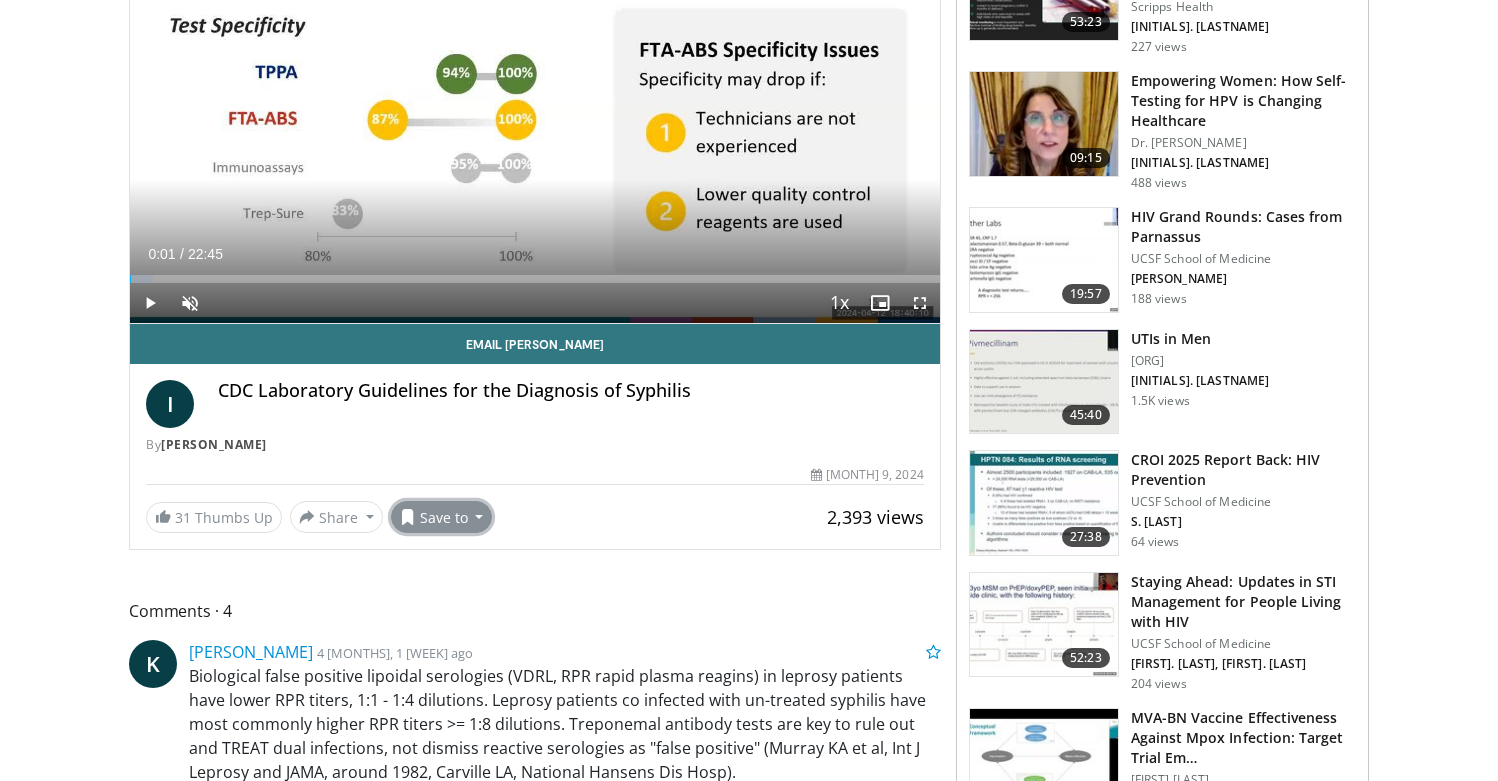 click on "Save to" at bounding box center (442, 517) 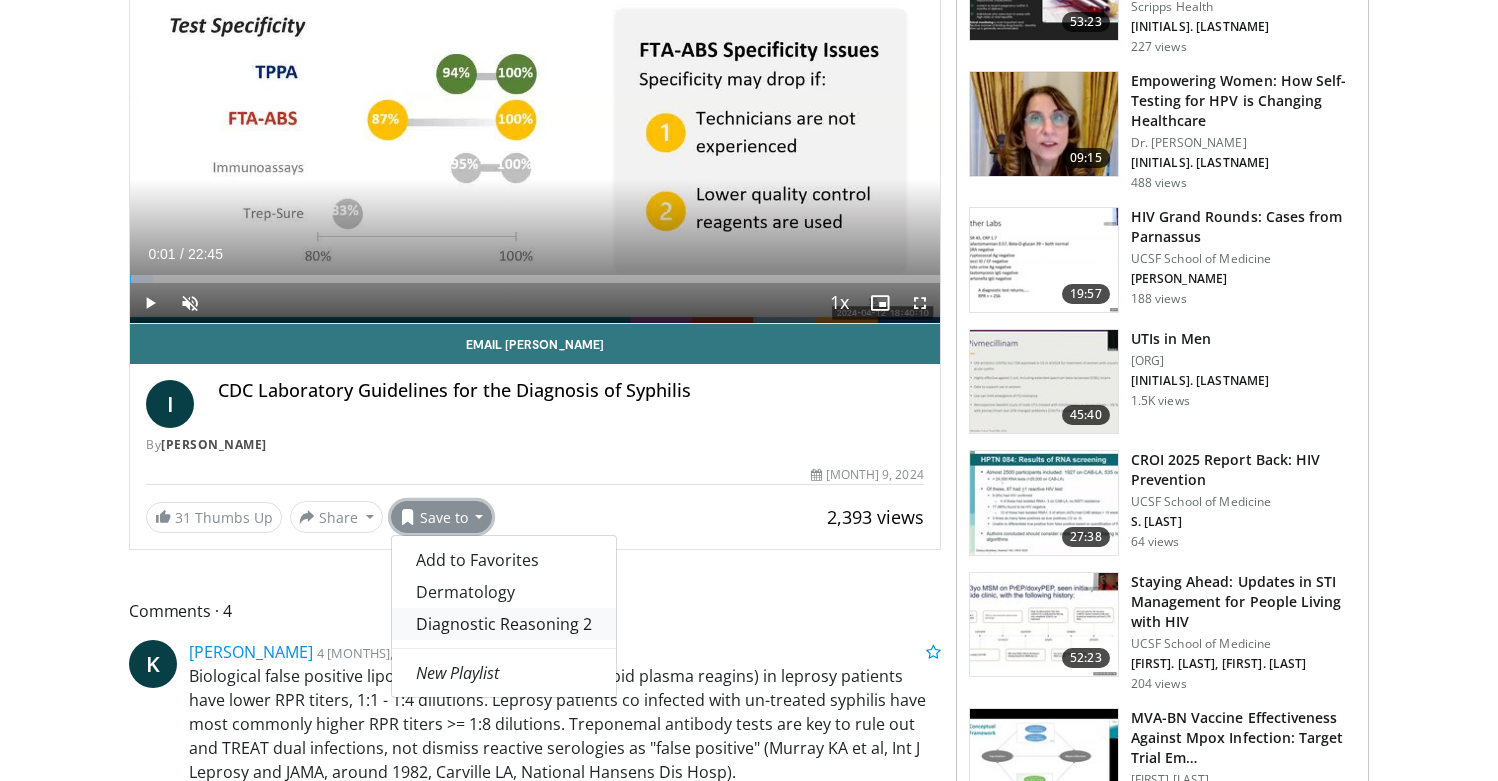 click on "Diagnostic Reasoning 2" at bounding box center [504, 624] 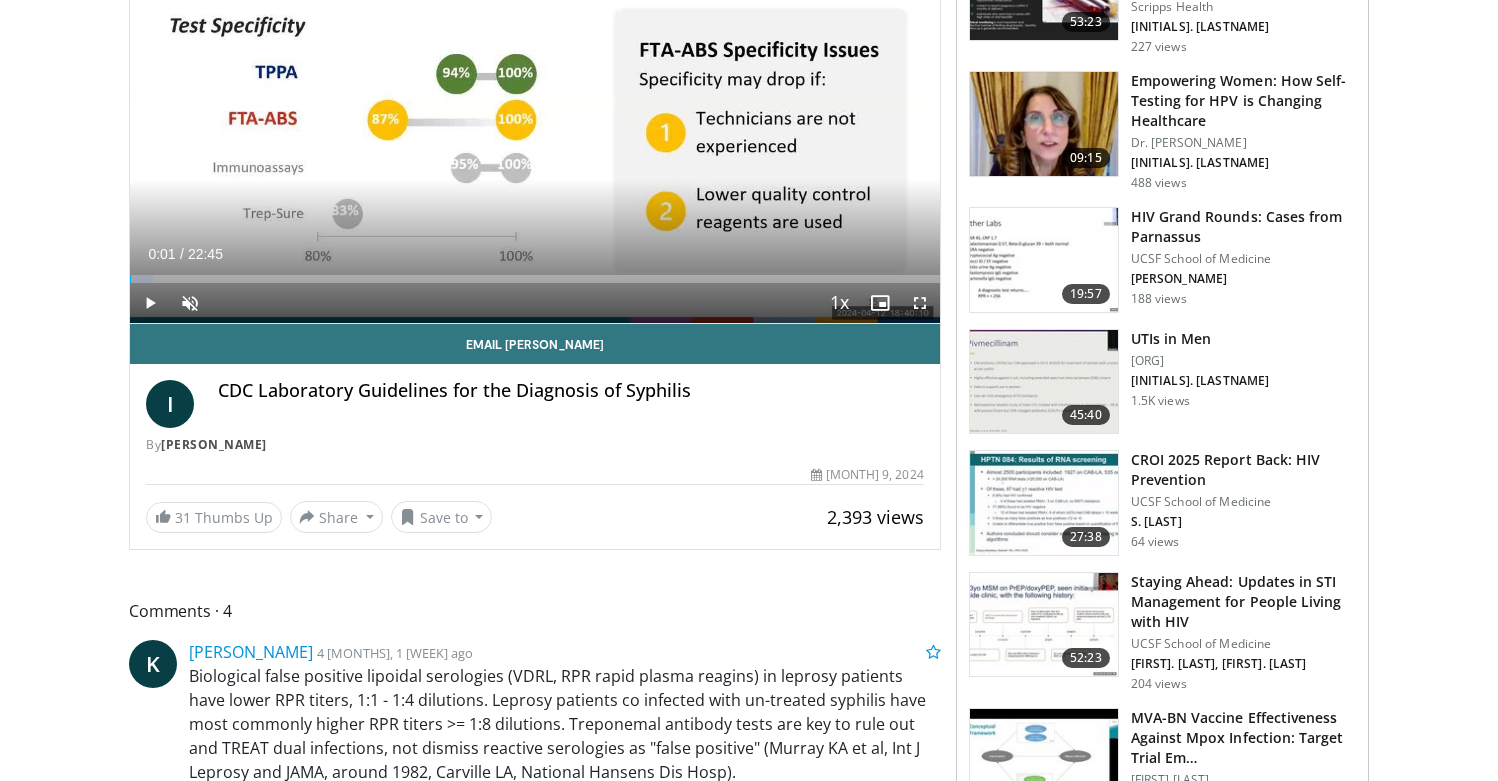 scroll, scrollTop: 353, scrollLeft: 0, axis: vertical 